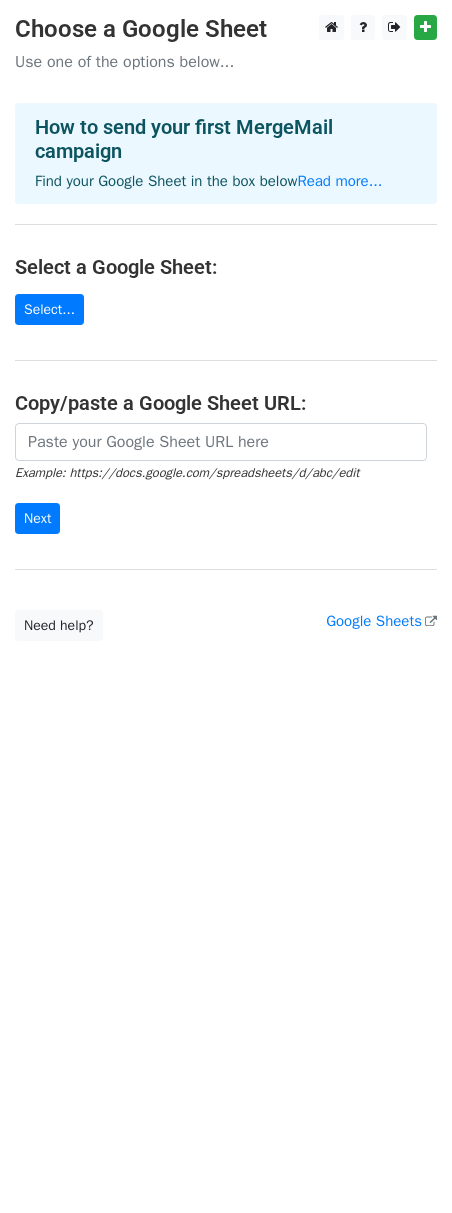 scroll, scrollTop: 0, scrollLeft: 0, axis: both 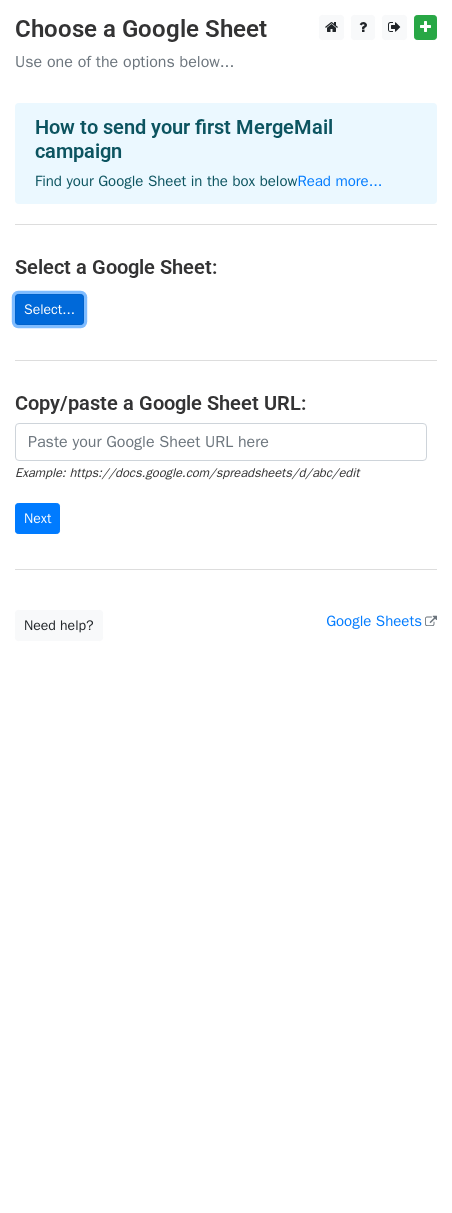 click on "Select..." at bounding box center (49, 309) 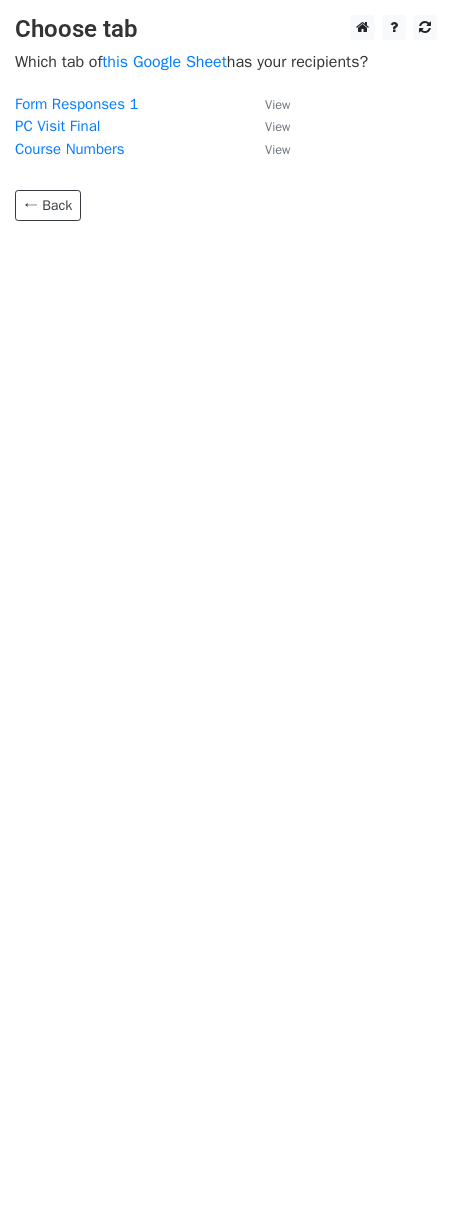scroll, scrollTop: 0, scrollLeft: 0, axis: both 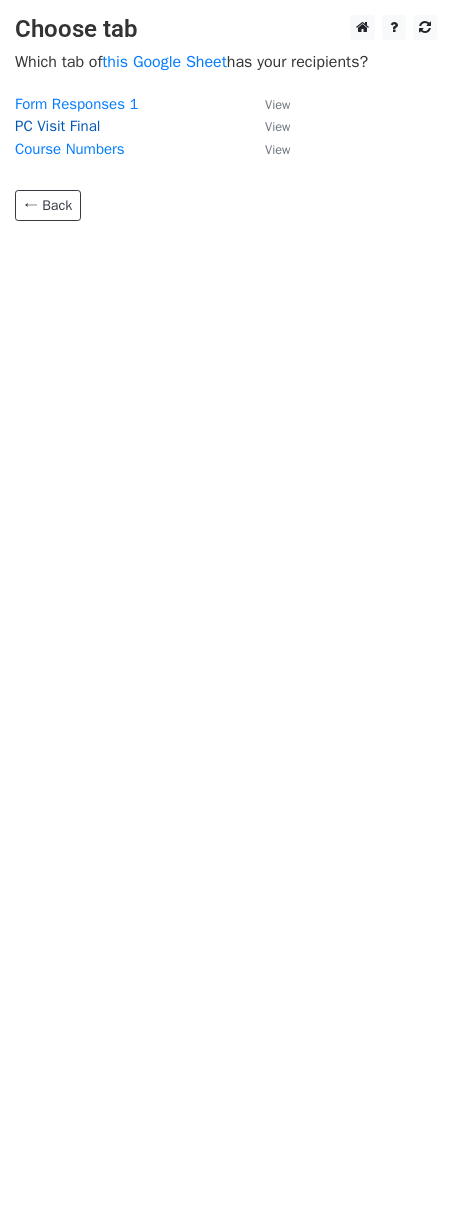 click on "PC Visit Final" at bounding box center (57, 126) 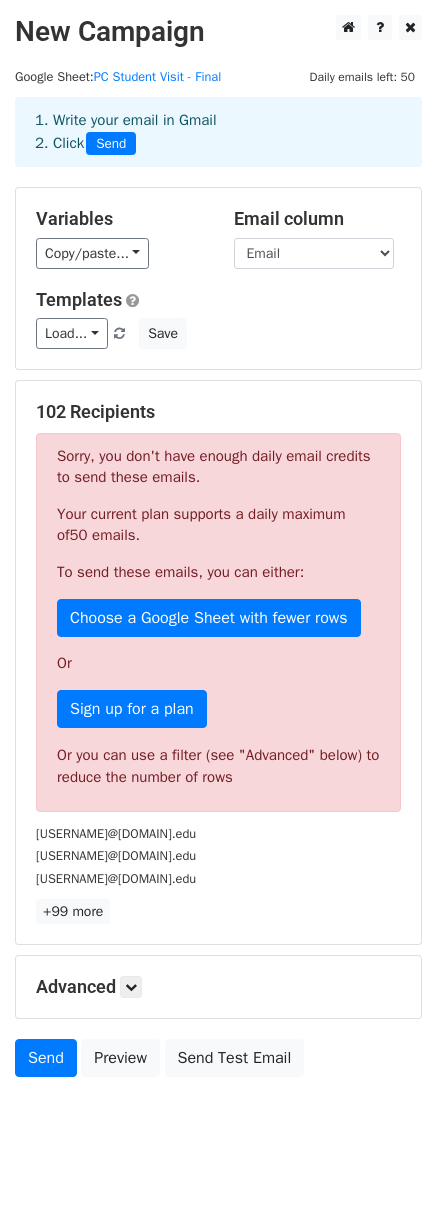 scroll, scrollTop: 28, scrollLeft: 0, axis: vertical 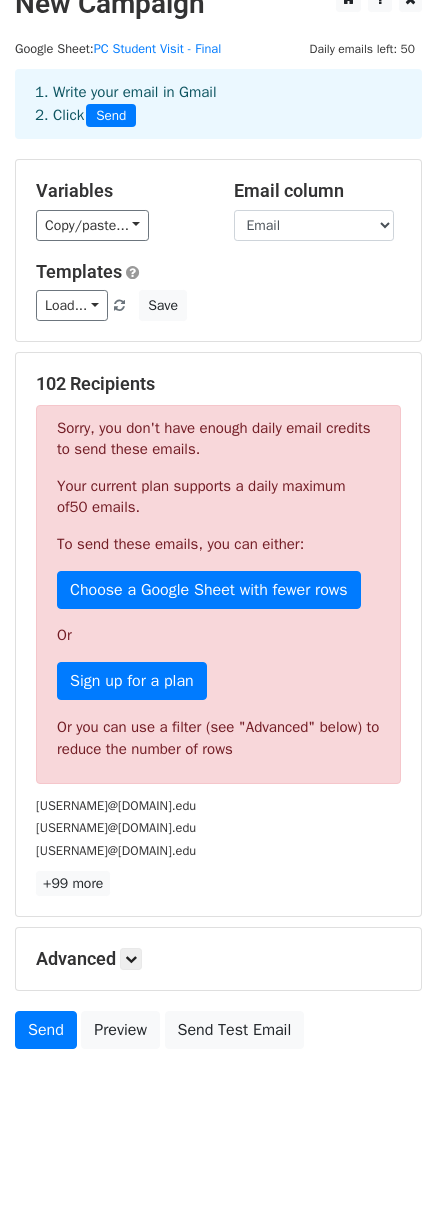 click on "hermione.parent@hogwarts.edu" 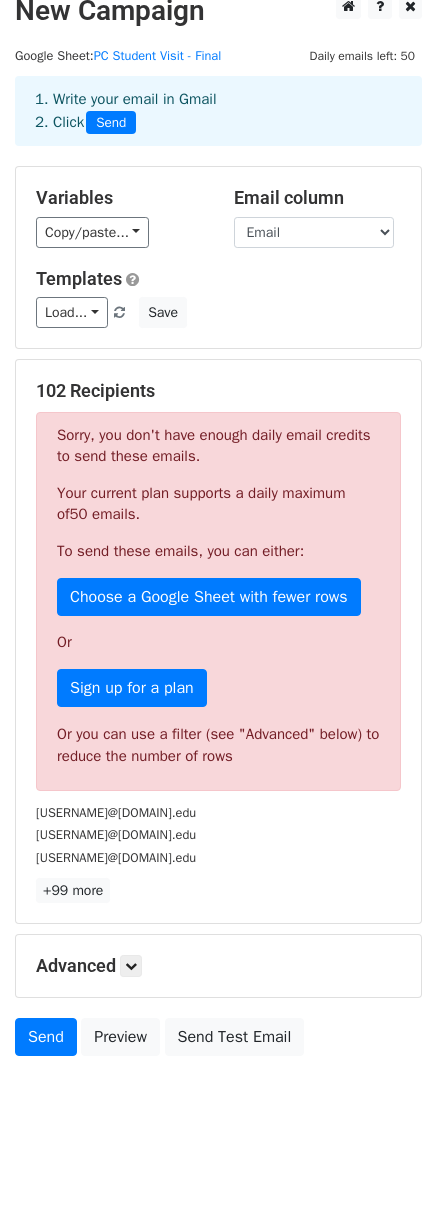 scroll, scrollTop: 0, scrollLeft: 0, axis: both 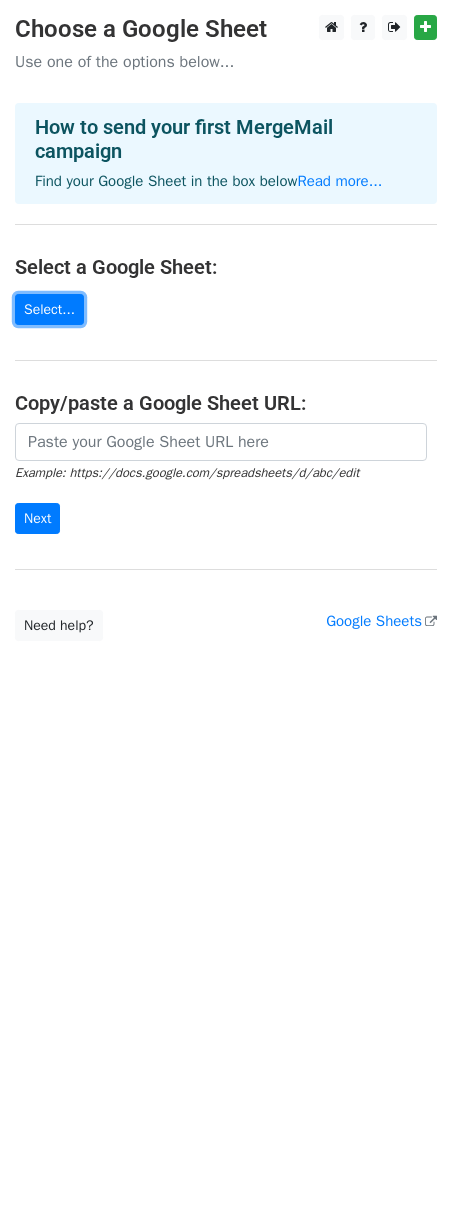 click on "Select..." at bounding box center (49, 309) 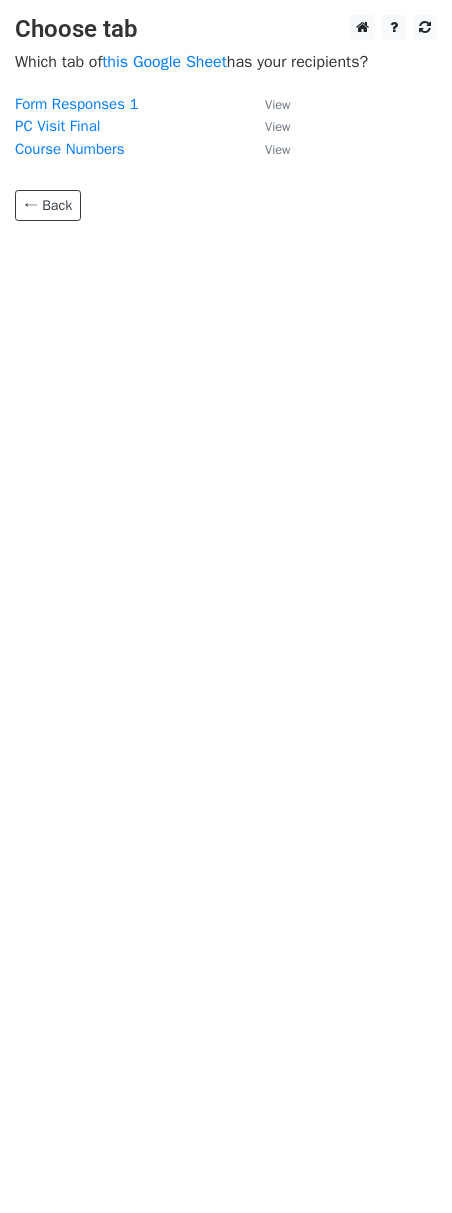 scroll, scrollTop: 0, scrollLeft: 0, axis: both 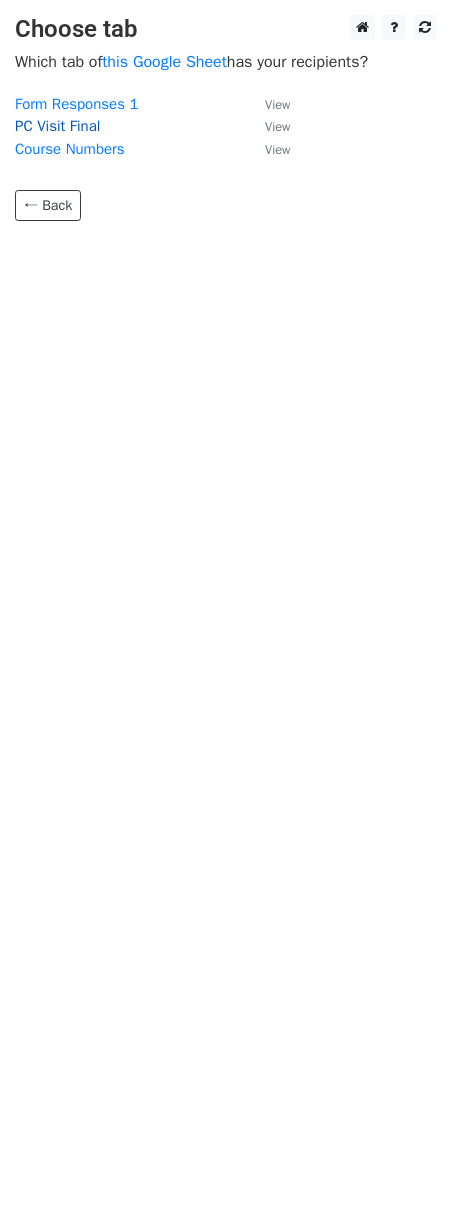 click on "PC Visit Final" at bounding box center (57, 126) 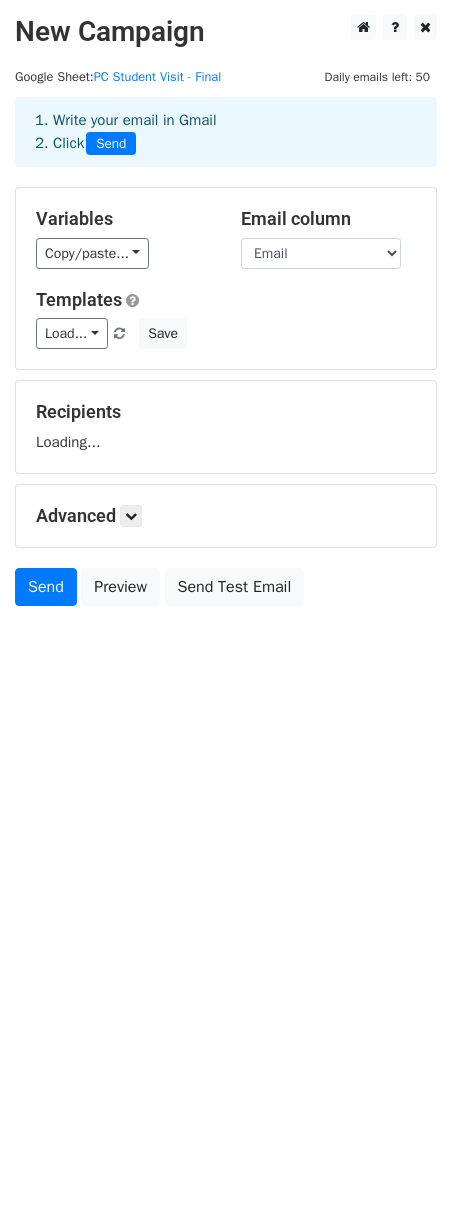 scroll, scrollTop: 0, scrollLeft: 0, axis: both 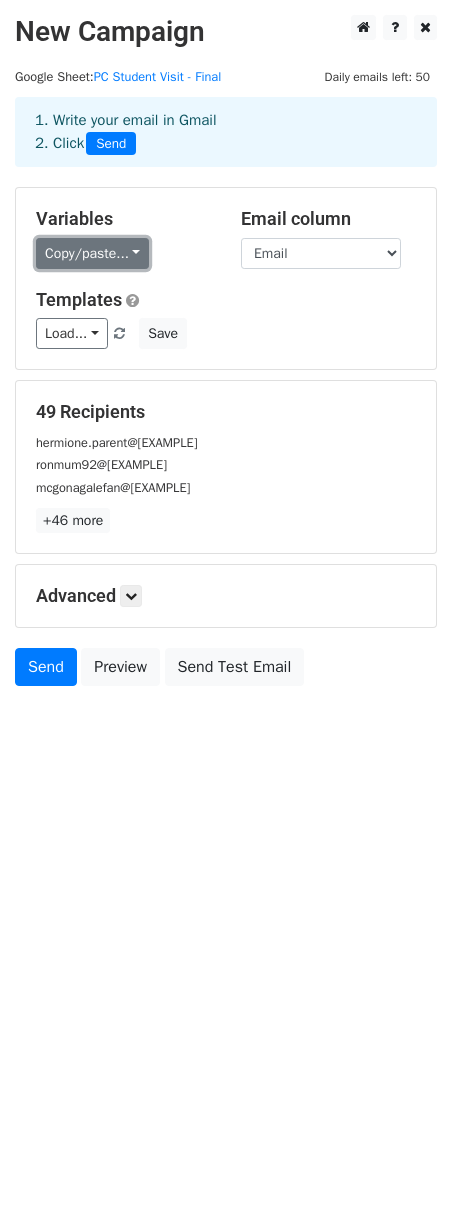 click on "Copy/paste..." 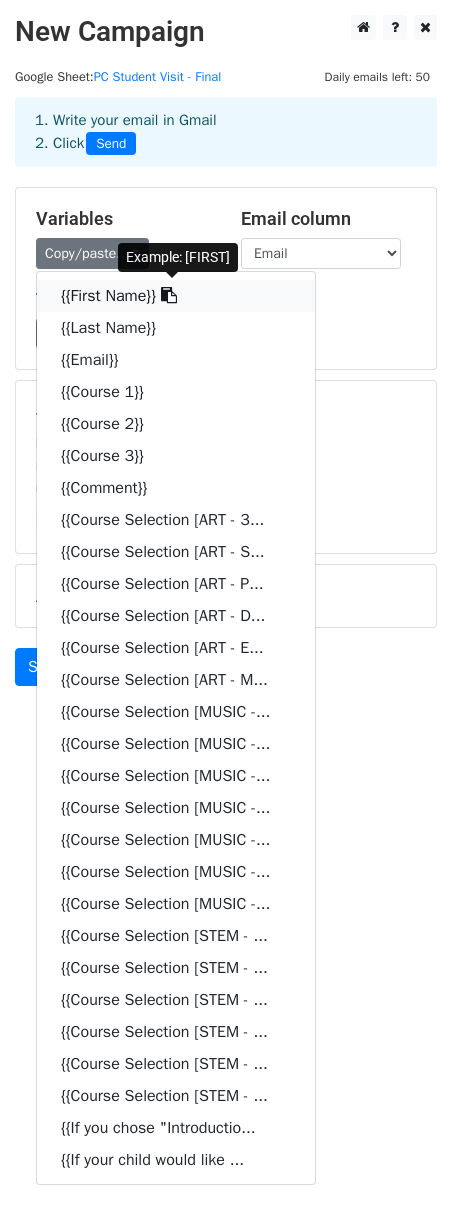 click on "{{First Name}}" 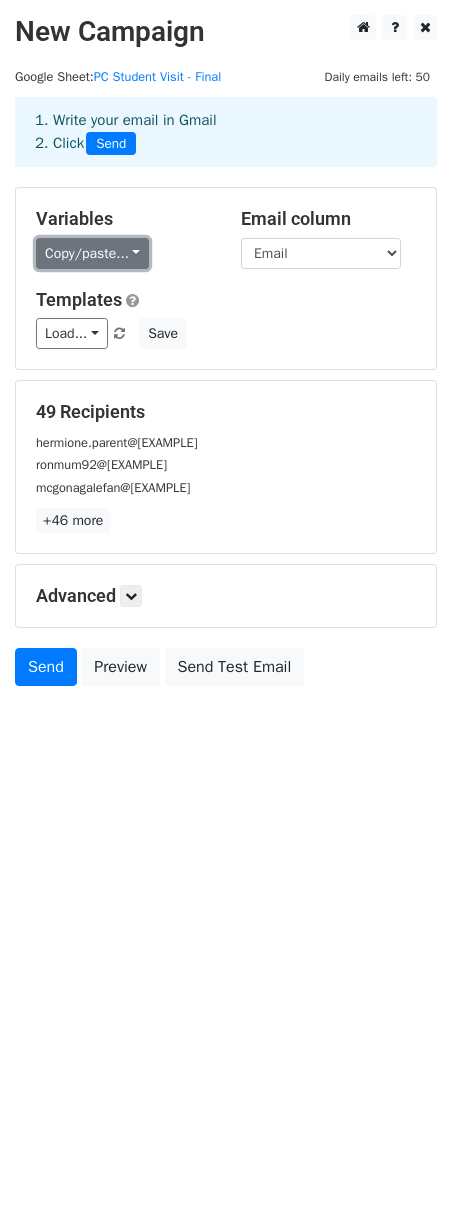 click on "Copy/paste..." 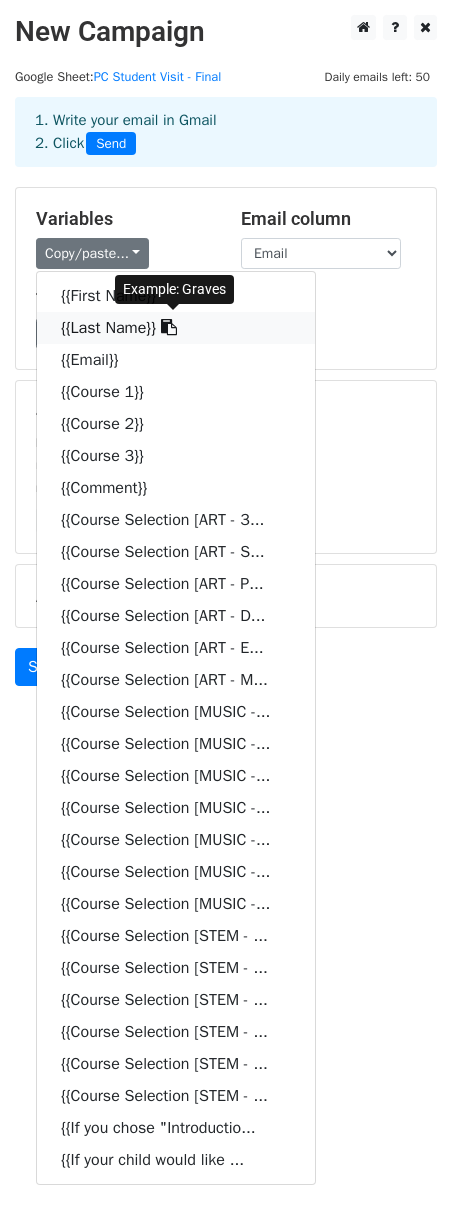 click 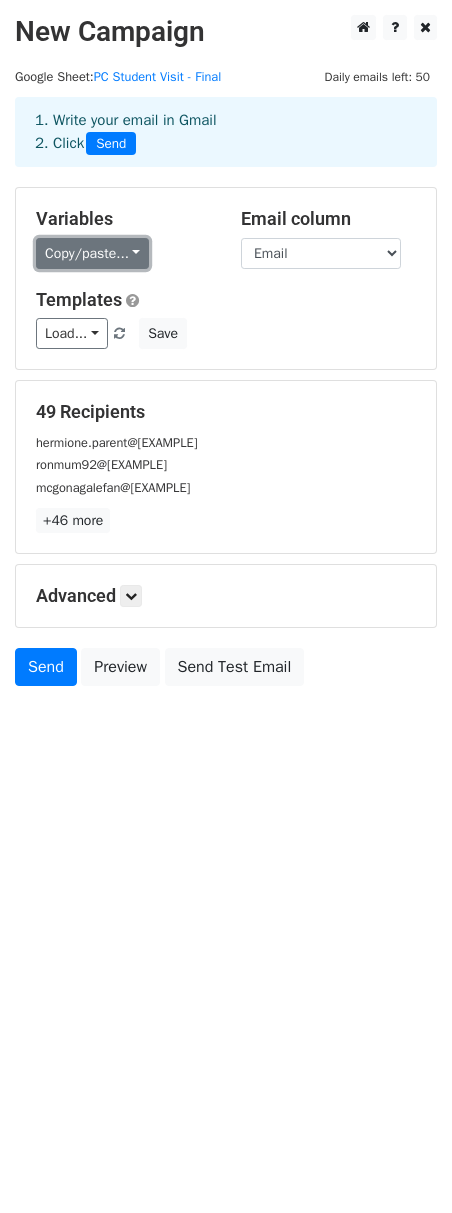 click on "Copy/paste..." 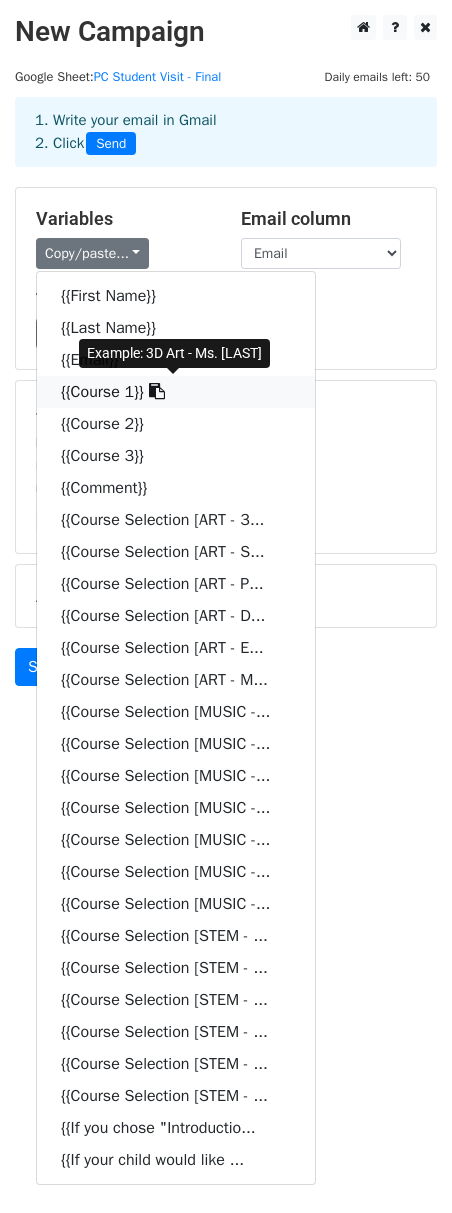 click on "{{Course 1}}" 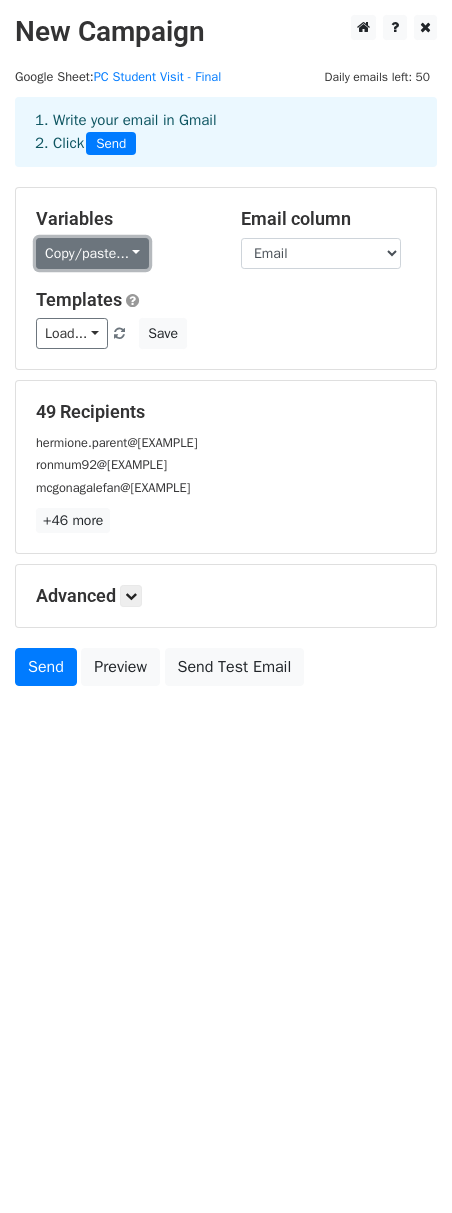 click on "Copy/paste..." 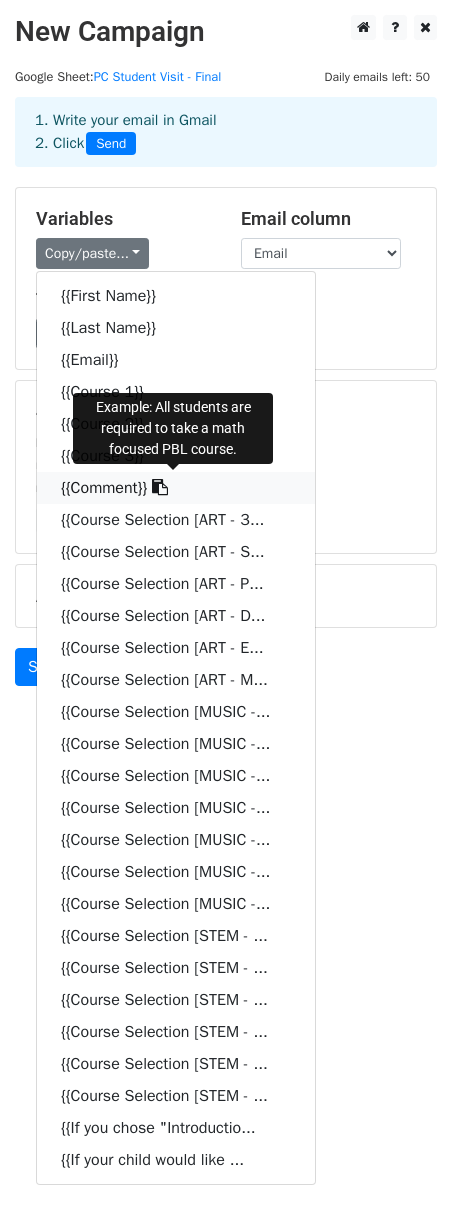 click on "{{Comment}}" 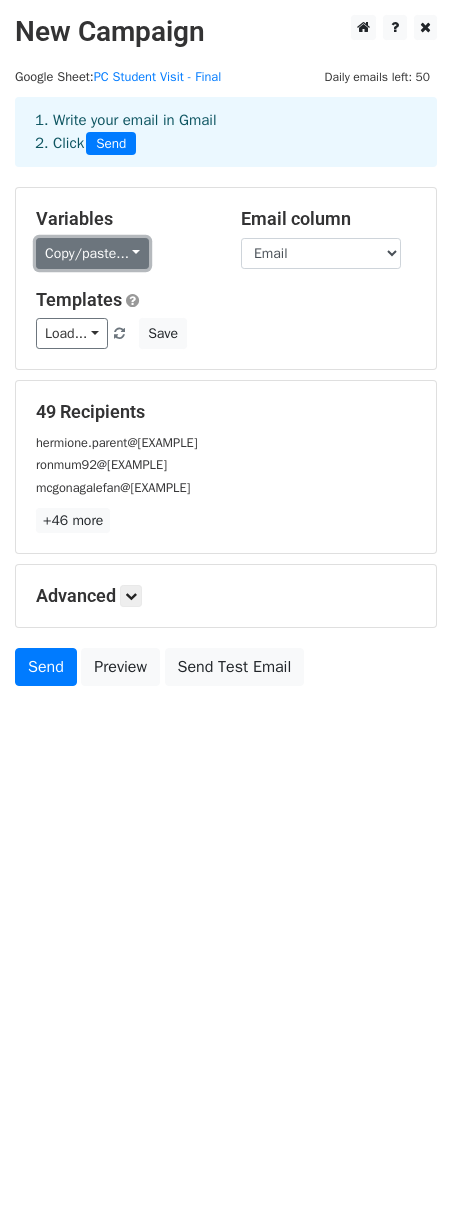 click on "Copy/paste..." 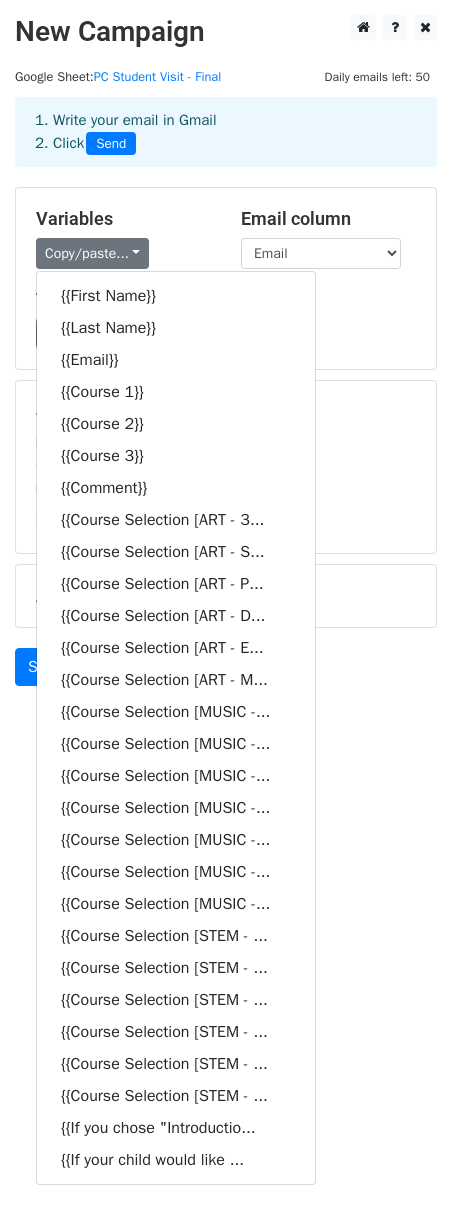 click on "Load...
No templates saved
Save" 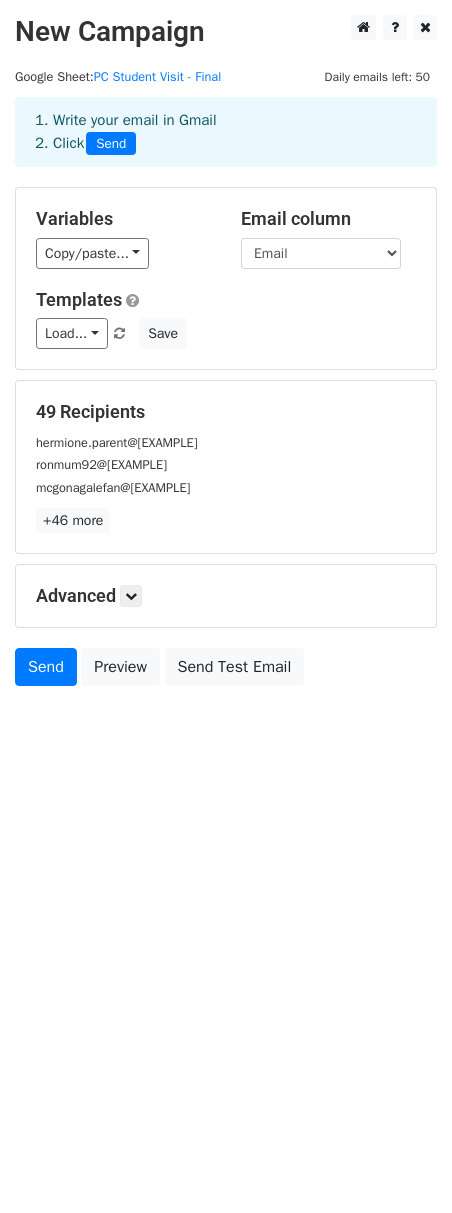click on "Email column
First Name
Last Name
Email
Course 1
Course 2
Course 3
Comment
Course Selection [ART - 3D Art]
Course Selection [ART - Summer Sketchbook]
Course Selection [ART - Painting]
Course Selection [ART - Digital Art]
Course Selection [ART - Express Yourself Through Art]
Course Selection [ART - Mixed Media Mania]
Course Selection [MUSIC - Band Jam 1 (1 Year of Experience Playing in Band)]
Course Selection [MUSIC - Band Jam 2 (2 Years of Experience Playing in Band]
Course Selection [MUSIC - Cruising with Keys]
Course Selection [MUSIC - Guitar Heroes]
Course Selection [MUSIC - Intro to Band Instruments]
Course Selection [MUSIC - Strummertime]
Course Selection [MUSIC - Musical Drama Cabaret]
Course Selection [STEM - Green Screen Magic]
Course Selection [STEM - Robotics]
Course Selection [STEM - SAM Labs]
Course Selection [STEM - Free Build Lego Challenge]
Course Selection [STEM - STEMgineers]
Course Selection [STEM - Scratch Explorers]" 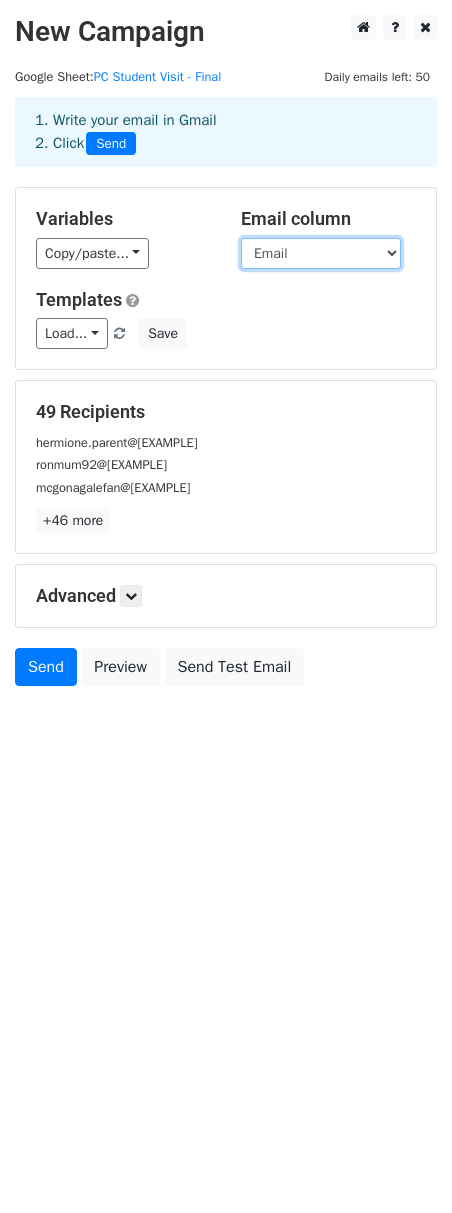 click on "First Name
Last Name
Email
Course 1
Course 2
Course 3
Comment
Course Selection [ART - 3D Art]
Course Selection [ART - Summer Sketchbook]
Course Selection [ART - Painting]
Course Selection [ART - Digital Art]
Course Selection [ART - Express Yourself Through Art]
Course Selection [ART - Mixed Media Mania]
Course Selection [MUSIC - Band Jam 1 (1 Year of Experience Playing in Band)]
Course Selection [MUSIC - Band Jam 2 (2 Years of Experience Playing in Band]
Course Selection [MUSIC - Cruising with Keys]
Course Selection [MUSIC - Guitar Heroes]
Course Selection [MUSIC - Intro to Band Instruments]
Course Selection [MUSIC - Strummertime]
Course Selection [MUSIC - Musical Drama Cabaret]
Course Selection [STEM - Green Screen Magic]
Course Selection [STEM - Robotics]
Course Selection [STEM - SAM Labs]
Course Selection [STEM - Free Build Lego Challenge]
Course Selection [STEM - STEMgineers]
Course Selection [STEM - Scratch Explorers]" 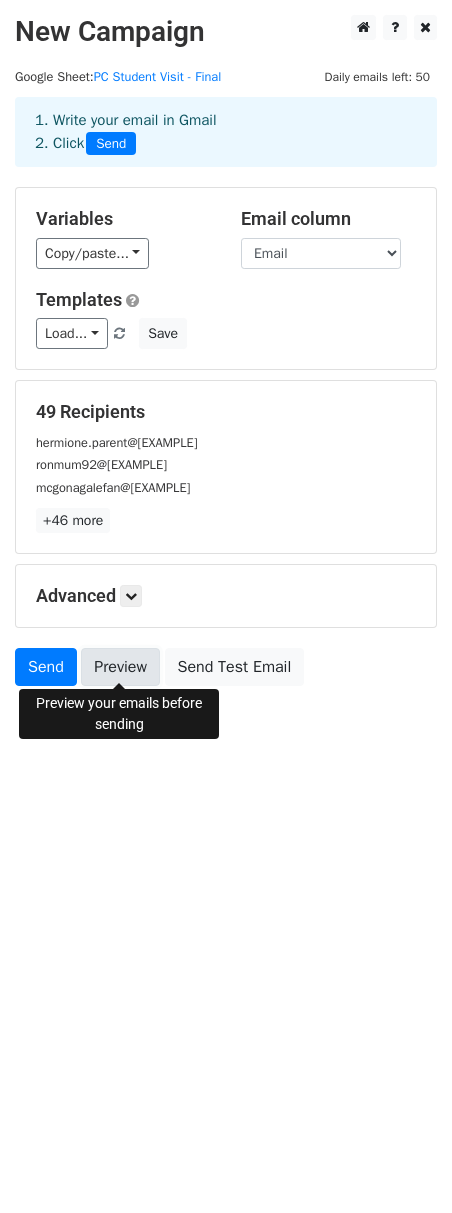 click on "Preview" 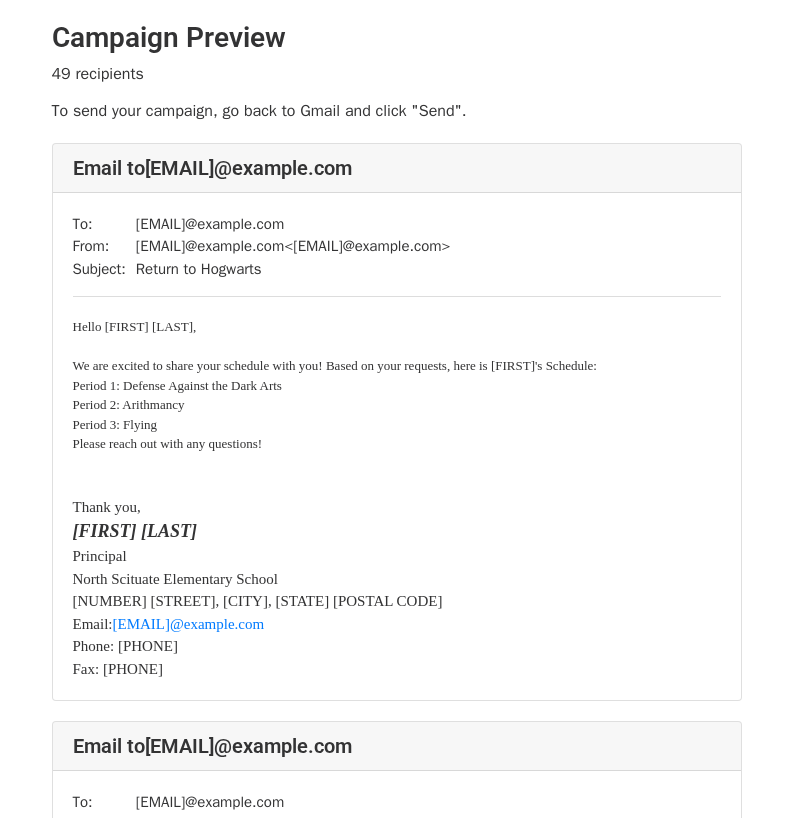 scroll, scrollTop: 0, scrollLeft: 0, axis: both 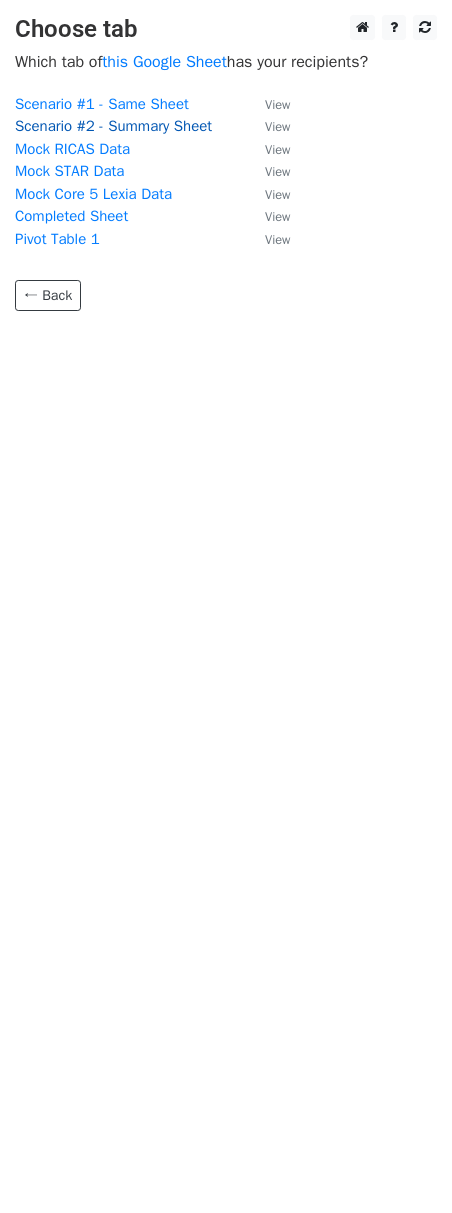 click on "Scenario #2 - Summary Sheet" at bounding box center [113, 126] 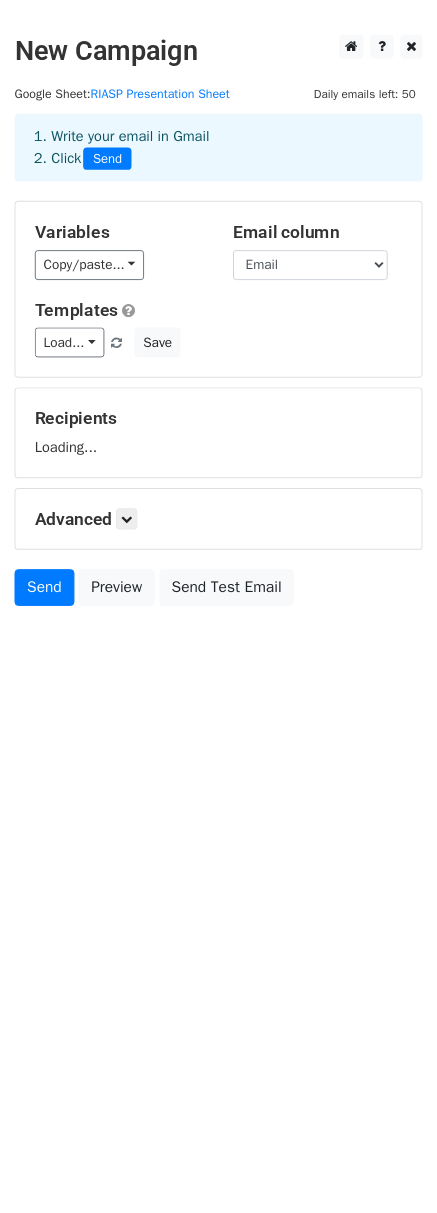 scroll, scrollTop: 0, scrollLeft: 0, axis: both 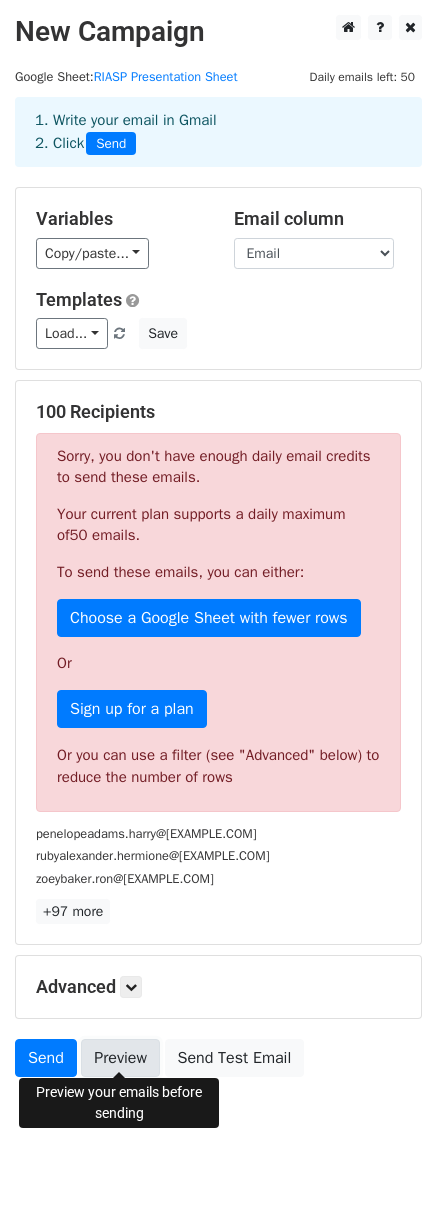 click on "Preview" at bounding box center [120, 1058] 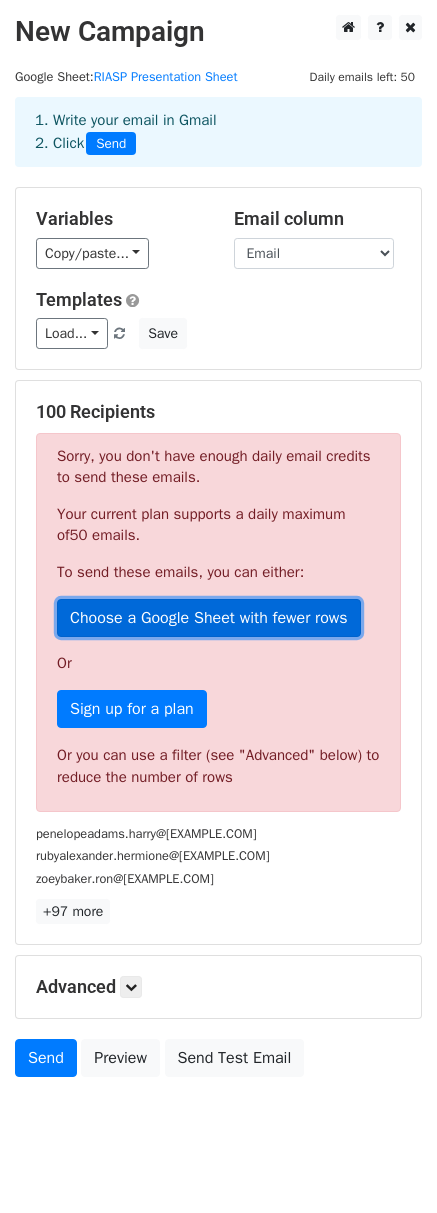click on "Choose a Google Sheet with fewer rows" at bounding box center (209, 618) 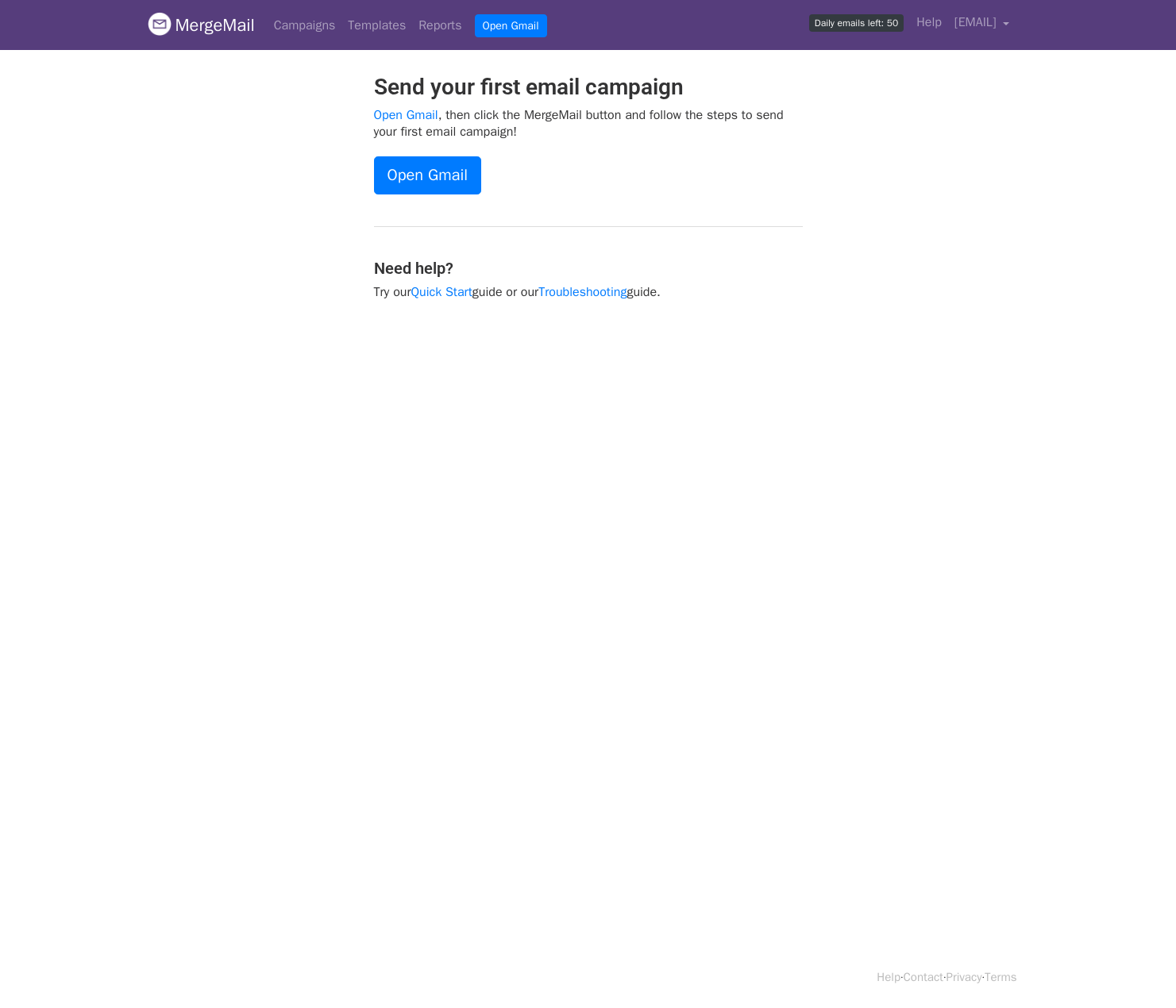scroll, scrollTop: 0, scrollLeft: 0, axis: both 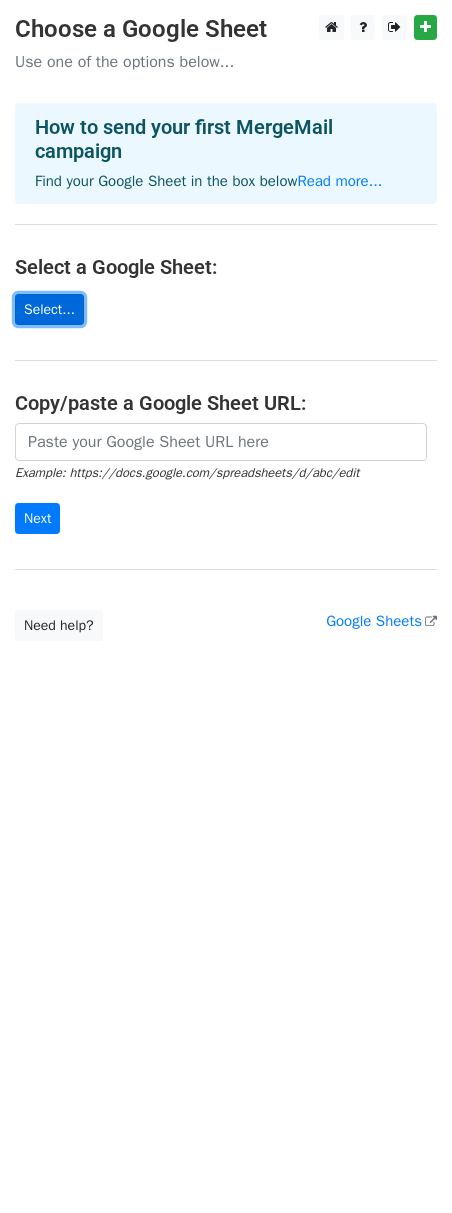 click on "Select..." at bounding box center (49, 309) 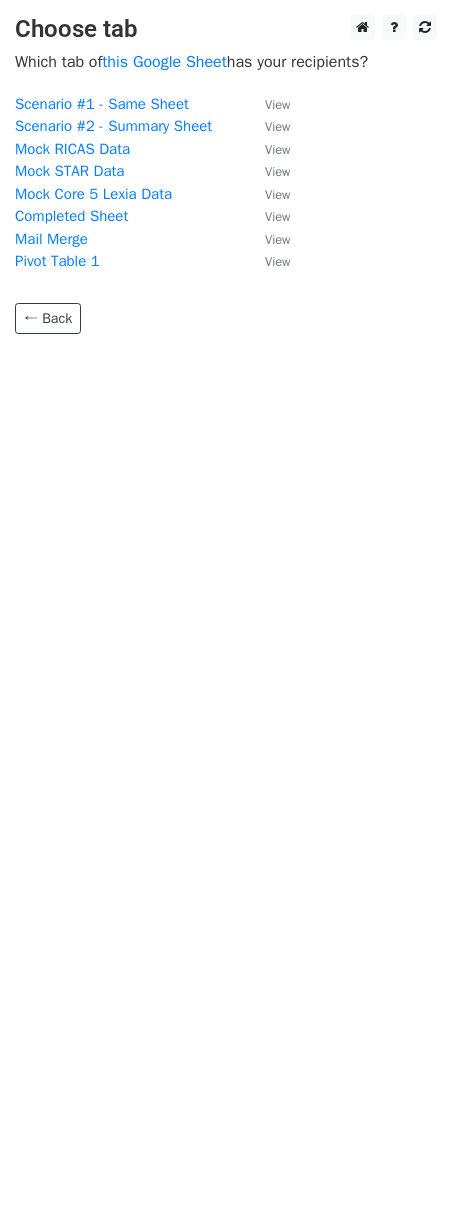 scroll, scrollTop: 0, scrollLeft: 0, axis: both 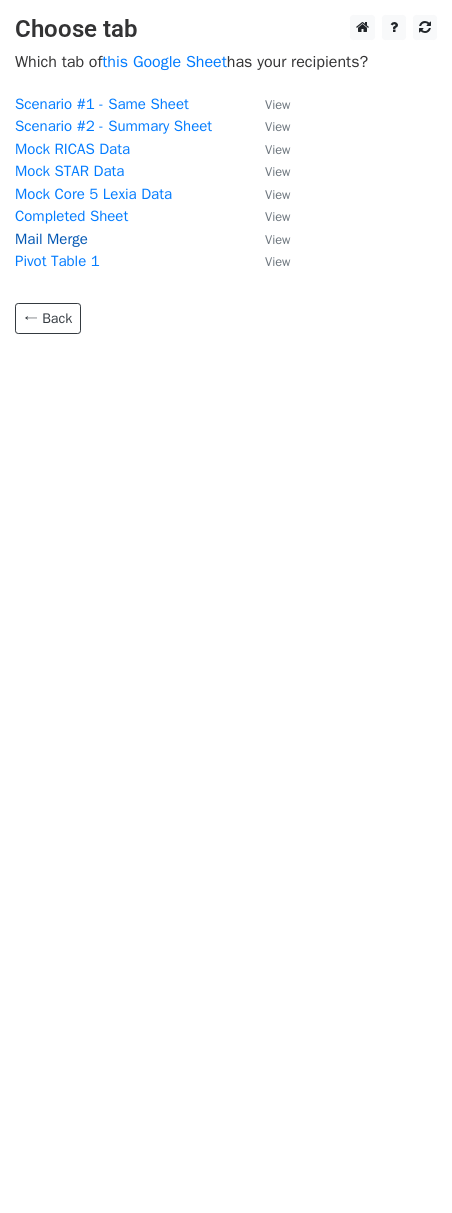 click on "Mail Merge" at bounding box center (51, 239) 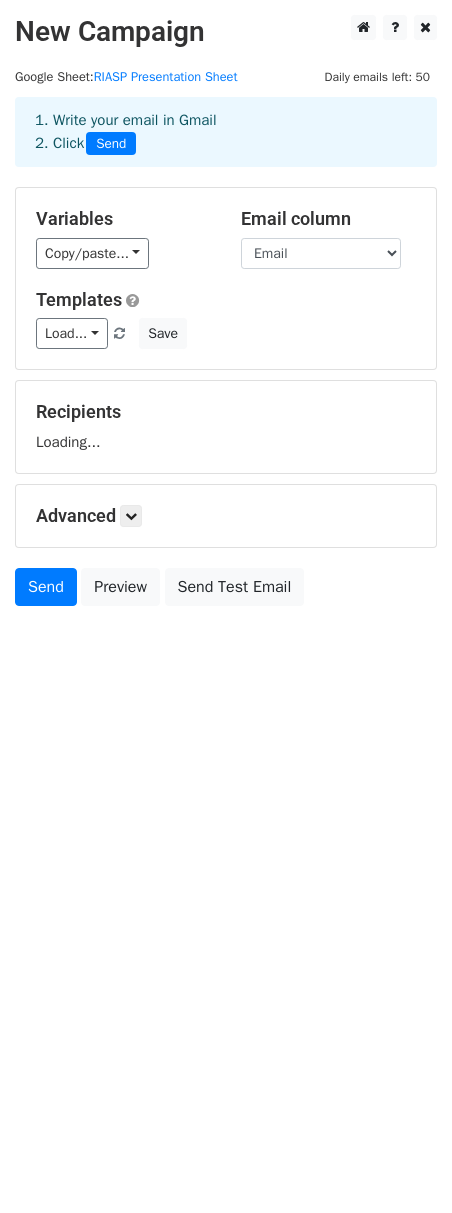 scroll, scrollTop: 0, scrollLeft: 0, axis: both 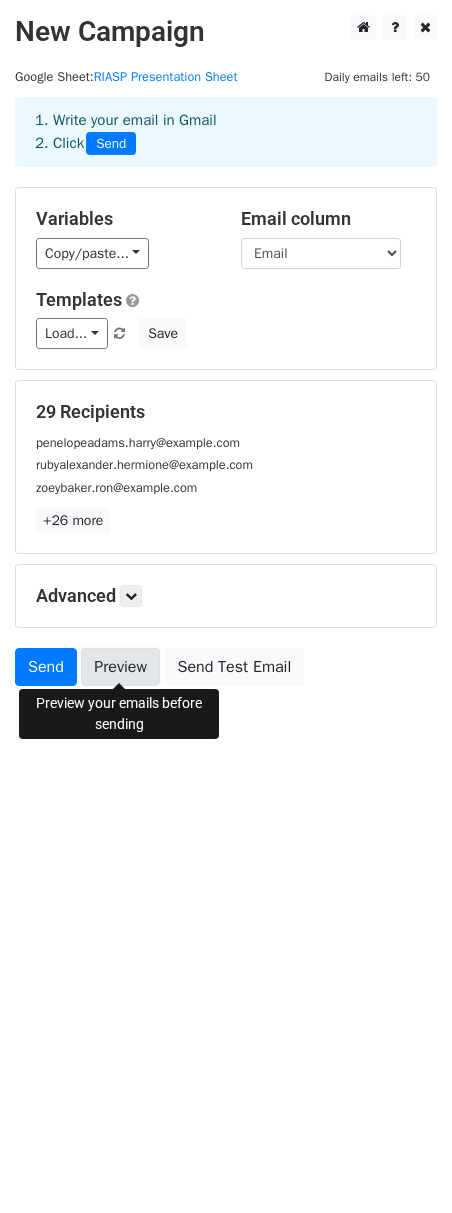 click on "Preview" at bounding box center [120, 667] 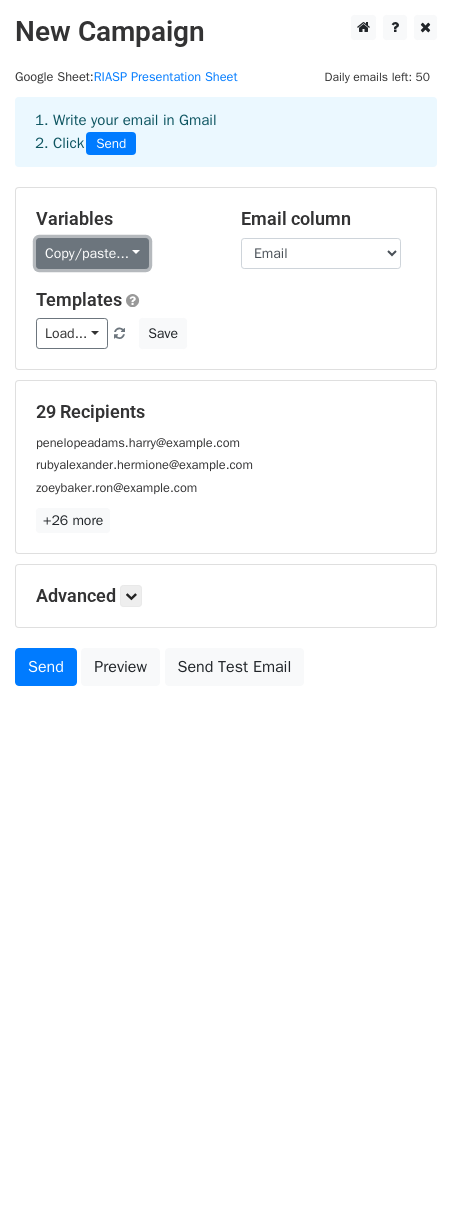 click on "Copy/paste..." at bounding box center (92, 253) 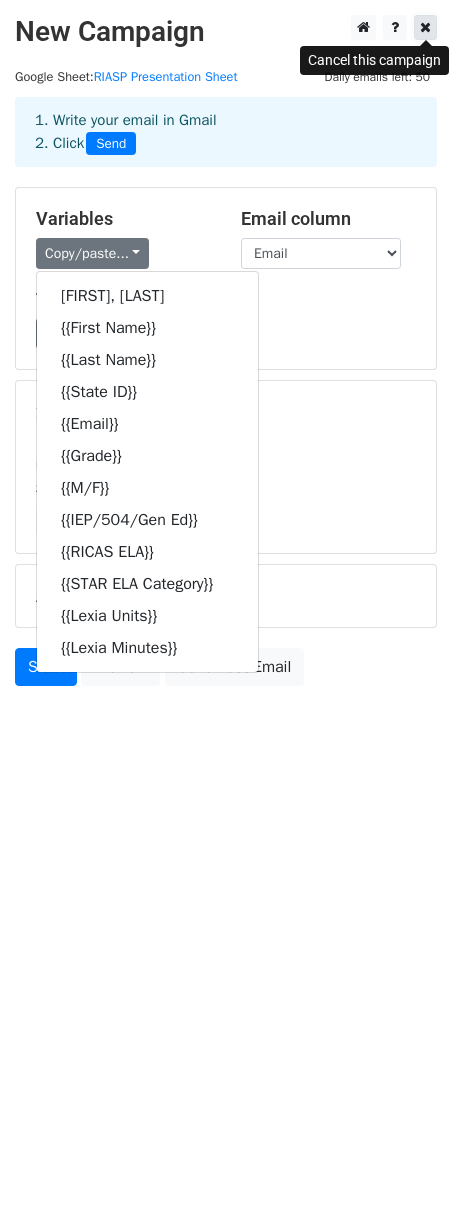 click at bounding box center [425, 27] 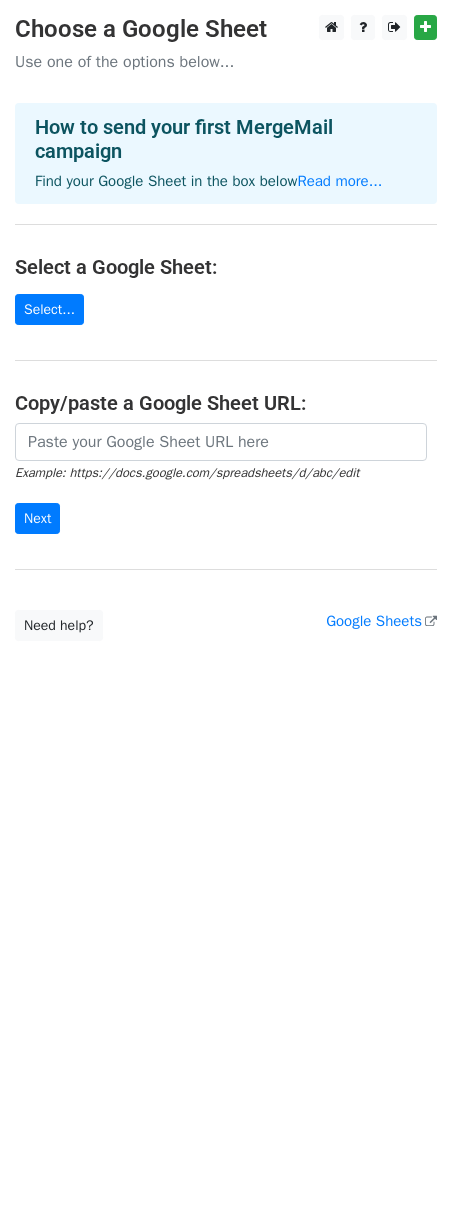 scroll, scrollTop: 0, scrollLeft: 0, axis: both 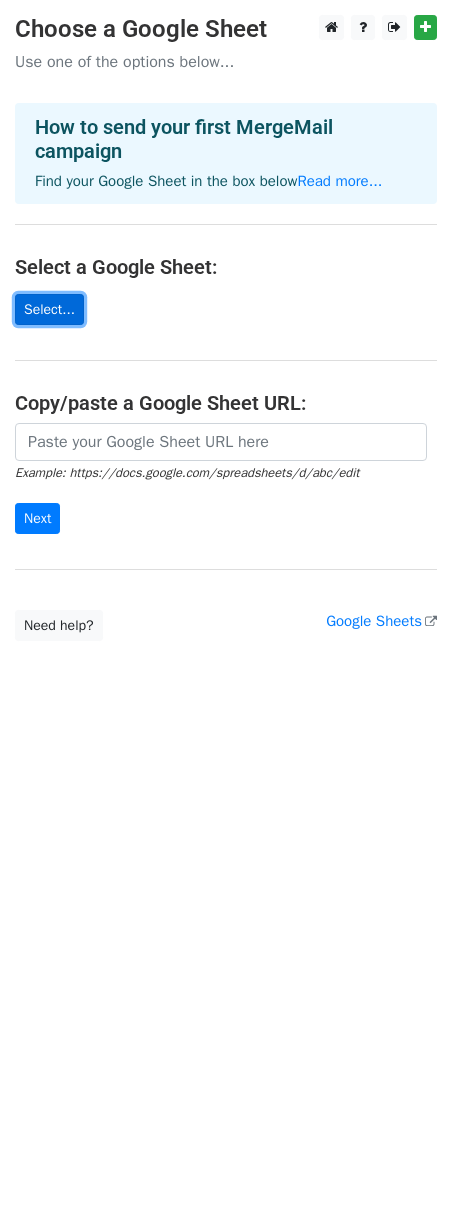 click on "Select..." at bounding box center (49, 309) 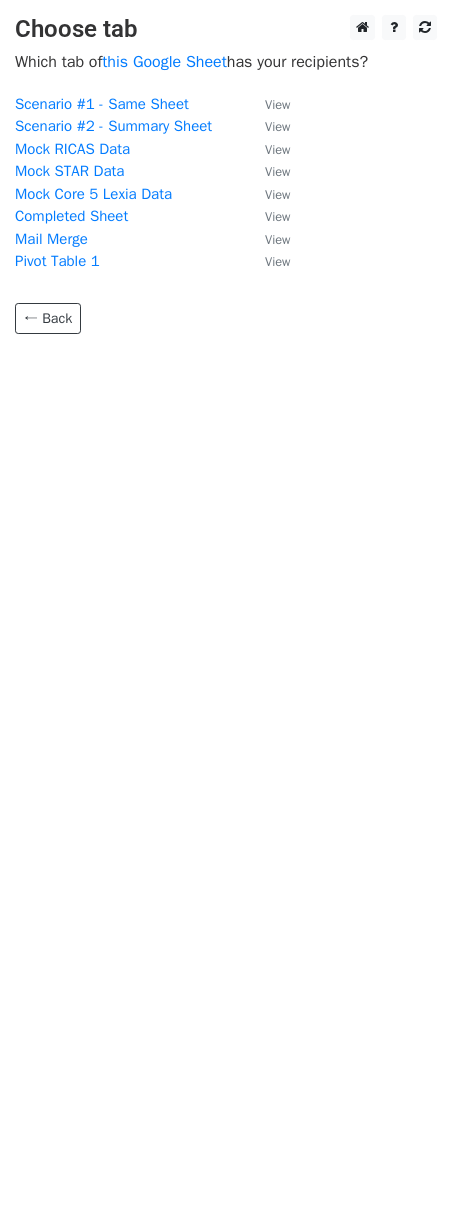 scroll, scrollTop: 0, scrollLeft: 0, axis: both 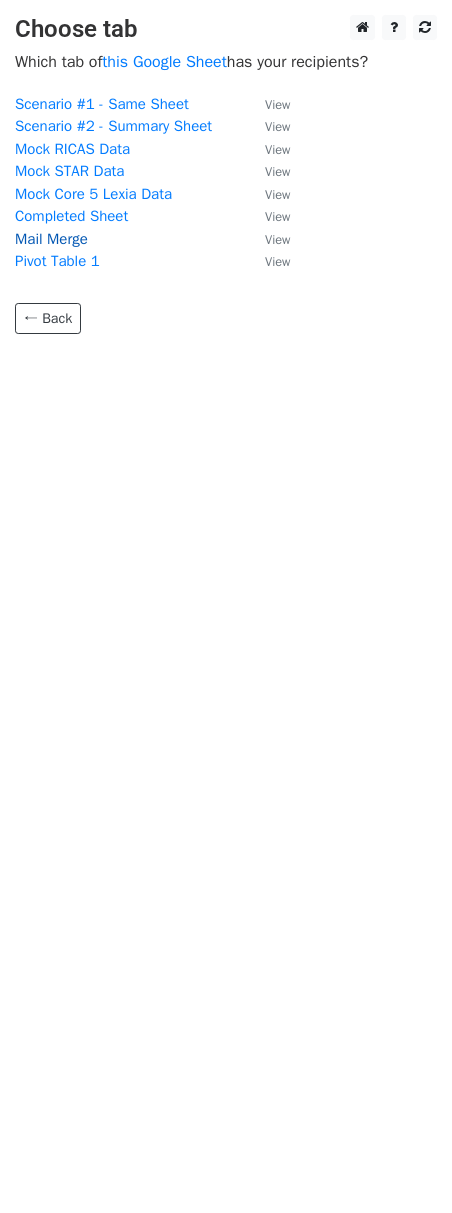 click on "Mail Merge" at bounding box center [51, 239] 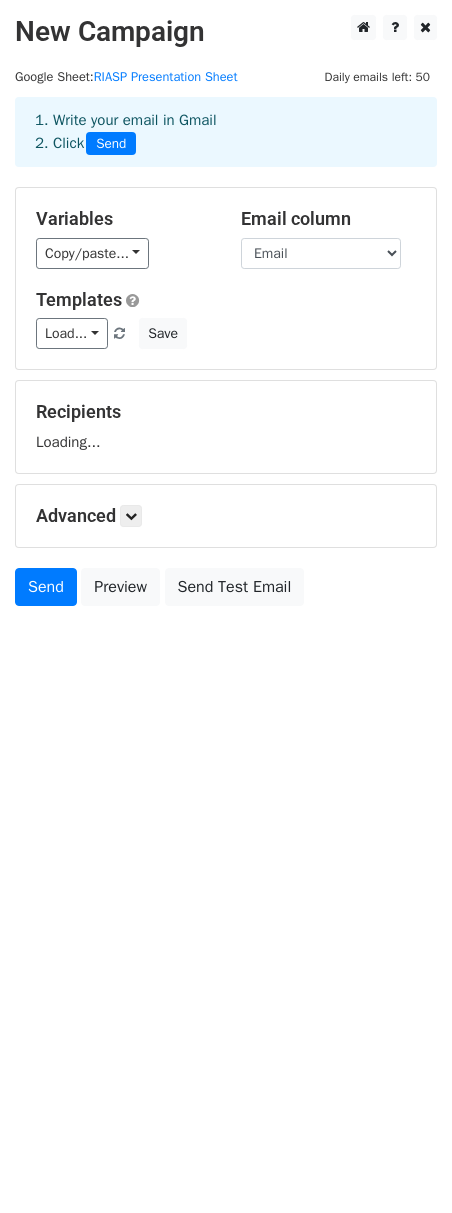 scroll, scrollTop: 0, scrollLeft: 0, axis: both 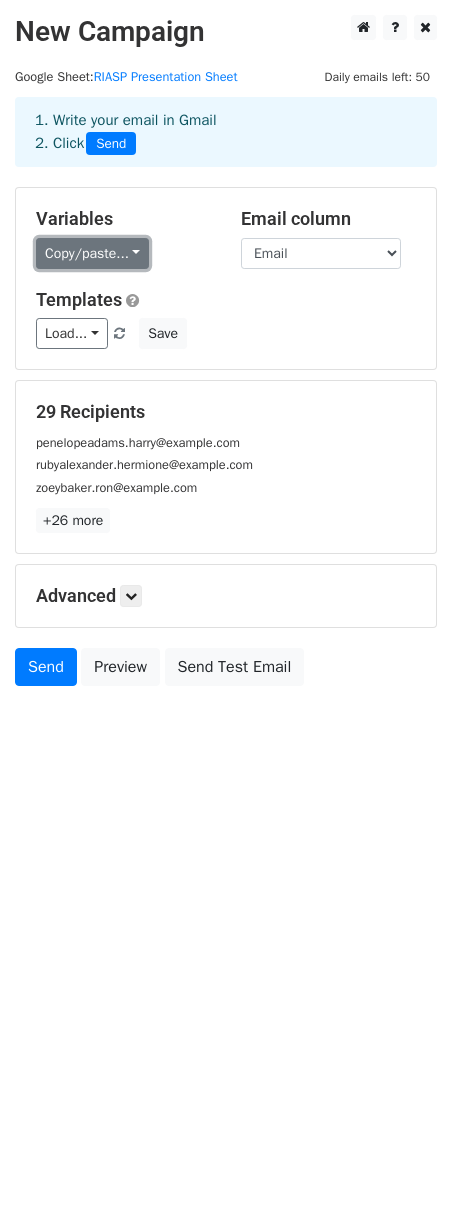 click on "Copy/paste..." at bounding box center (92, 253) 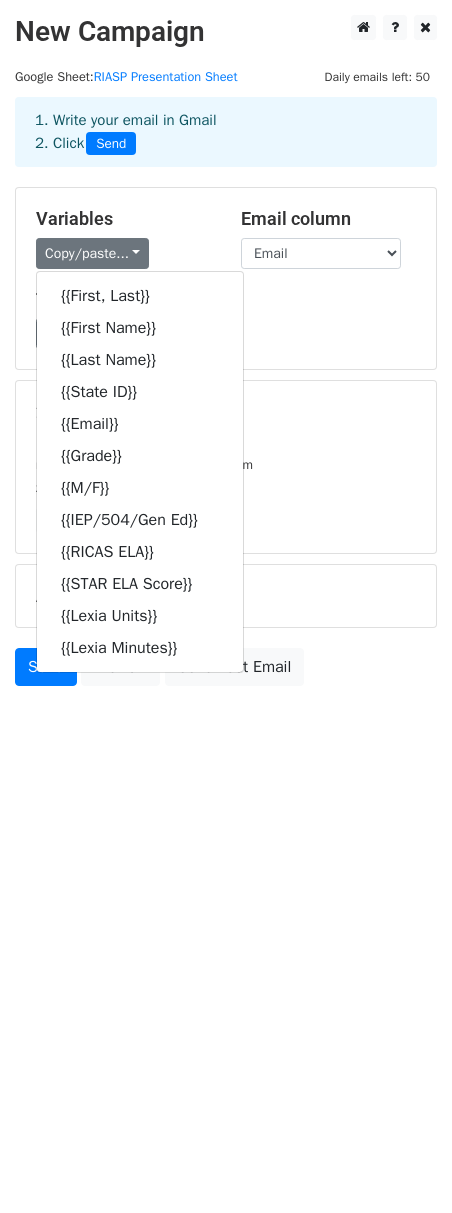 click on "New Campaign
Daily emails left: 50
Google Sheet:
RIASP Presentation Sheet
1. Write your email in Gmail
2. Click
Send
Variables
Copy/paste...
{{First, Last}}
{{First Name}}
{{Last Name}}
{{State ID}}
{{Email}}
{{Grade}}
{{M/F}}
{{IEP/504/Gen Ed}}
{{RICAS ELA}}
{{STAR ELA Score}}
{{Lexia Units}}
{{Lexia Minutes}}
Email column
First, Last
First Name
Last Name
State ID
Email
Grade
M/F
IEP/504/Gen Ed
RICAS ELA
STAR ELA Score
Lexia Units
Lexia Minutes
Templates
Load...
No templates saved
Save
29 Recipients
penelopeadams.harry@example.com
rubyalexander.hermione@example.com
zoeybaker.ron@example.com
+26 more
29 Recipients
×
penelopeadams.harry@example.com" at bounding box center (226, 606) 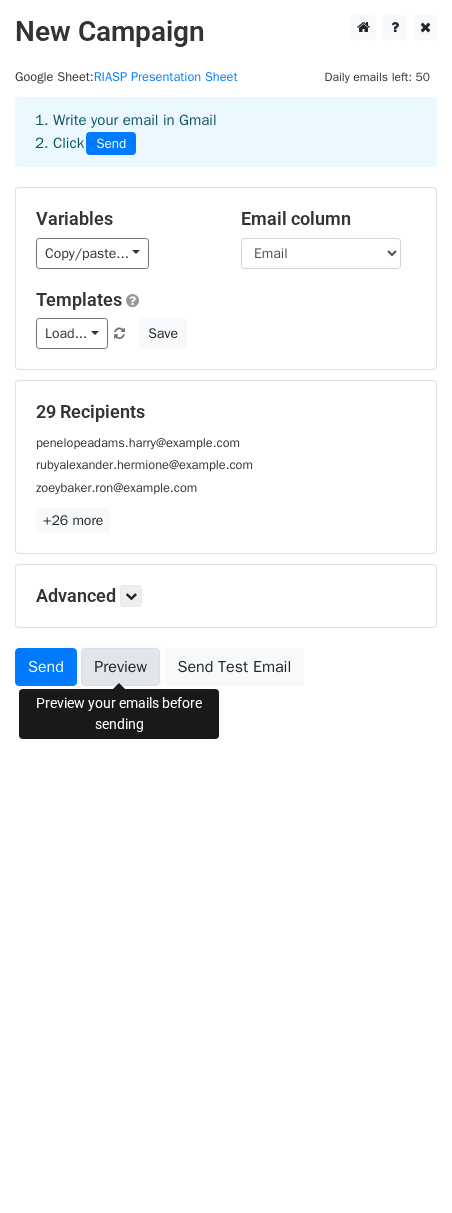 click on "Preview" at bounding box center (120, 667) 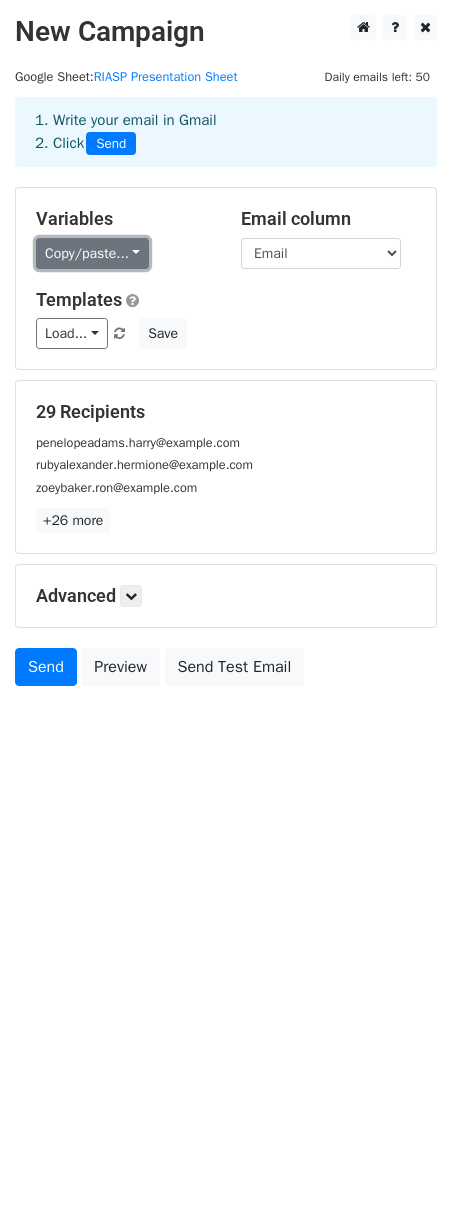 click on "Copy/paste..." at bounding box center (92, 253) 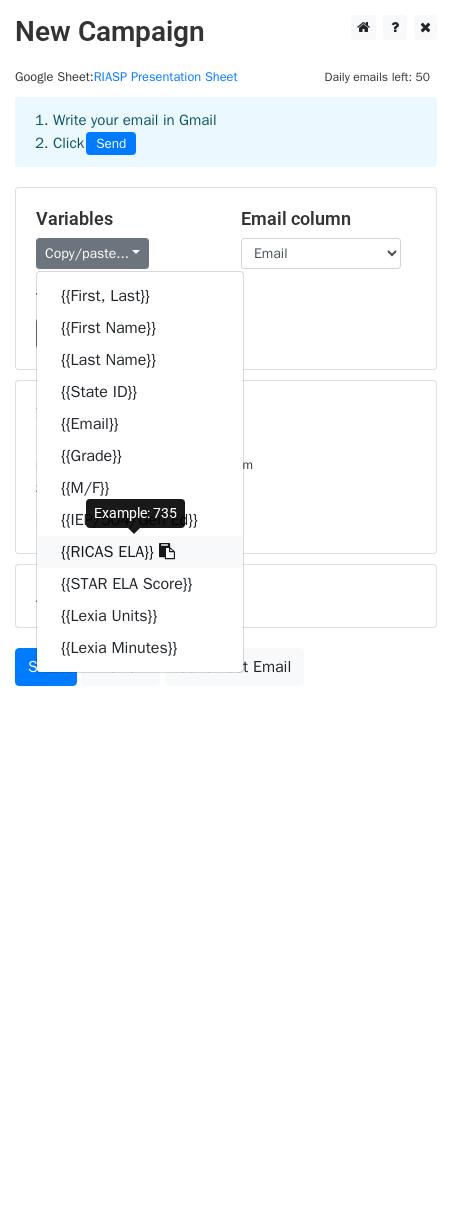 click on "{{RICAS ELA}}" at bounding box center (140, 552) 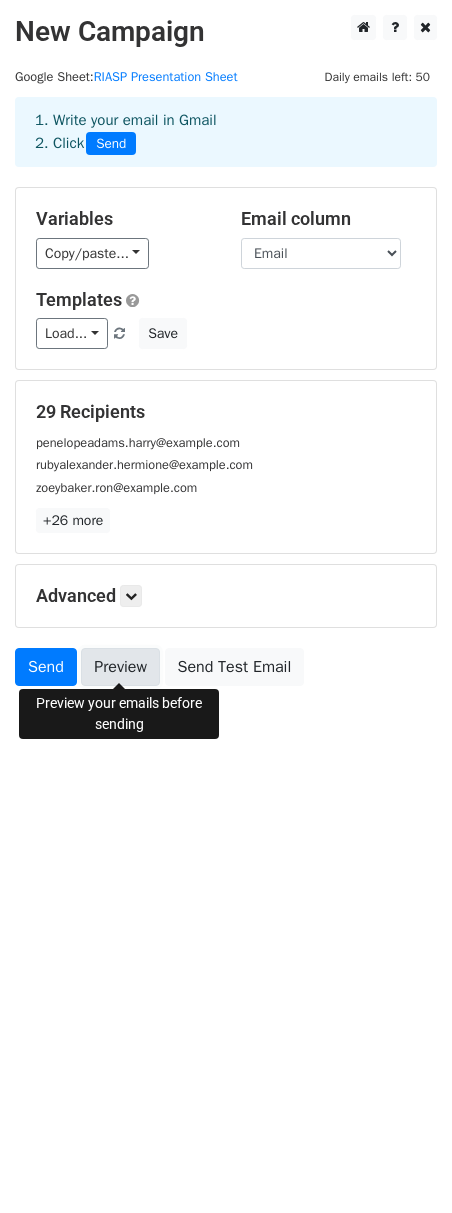 click on "Preview" at bounding box center [120, 667] 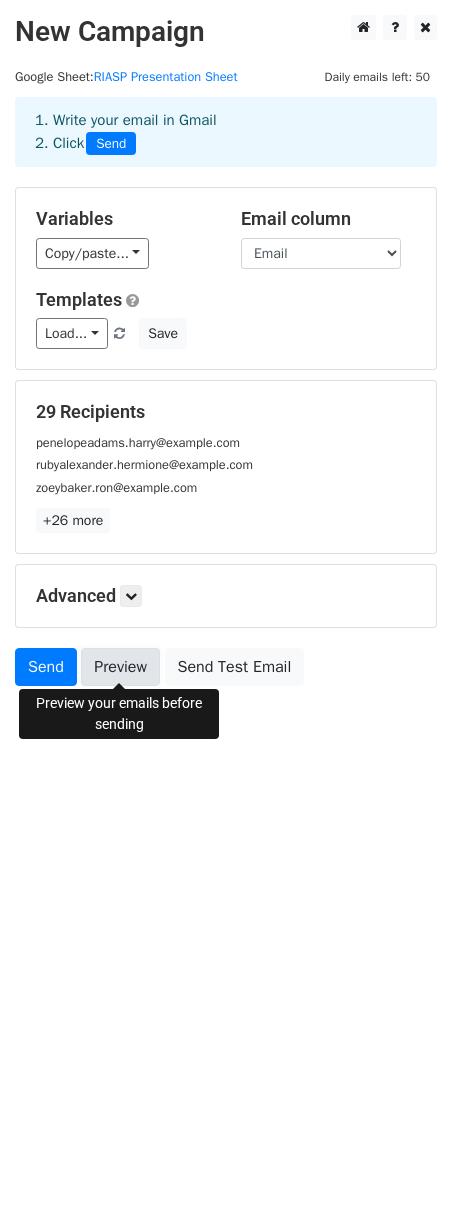 click on "Preview" at bounding box center (120, 667) 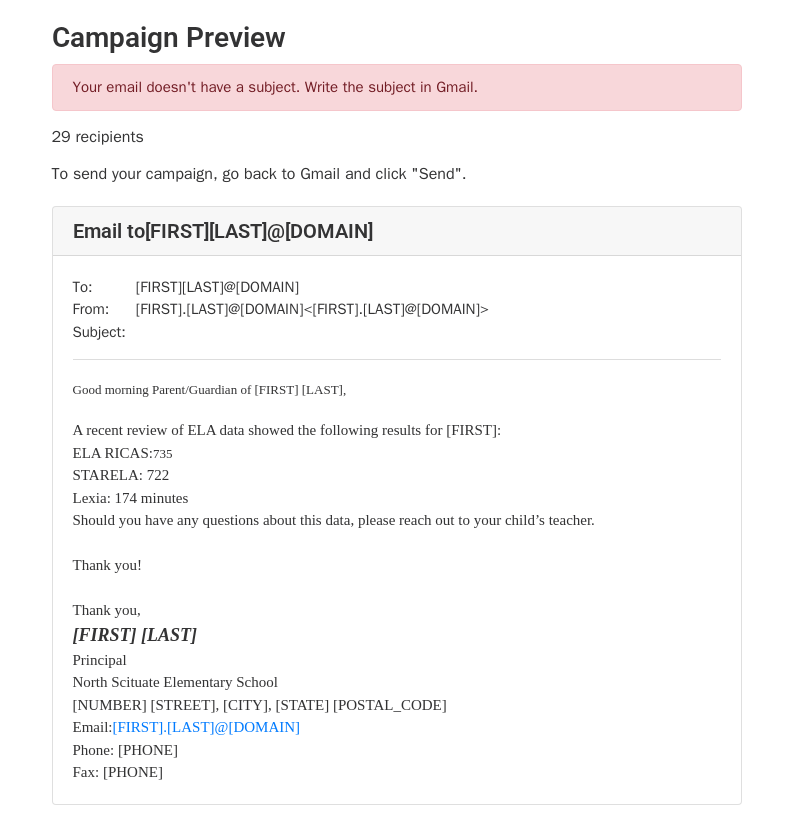 scroll, scrollTop: 0, scrollLeft: 0, axis: both 